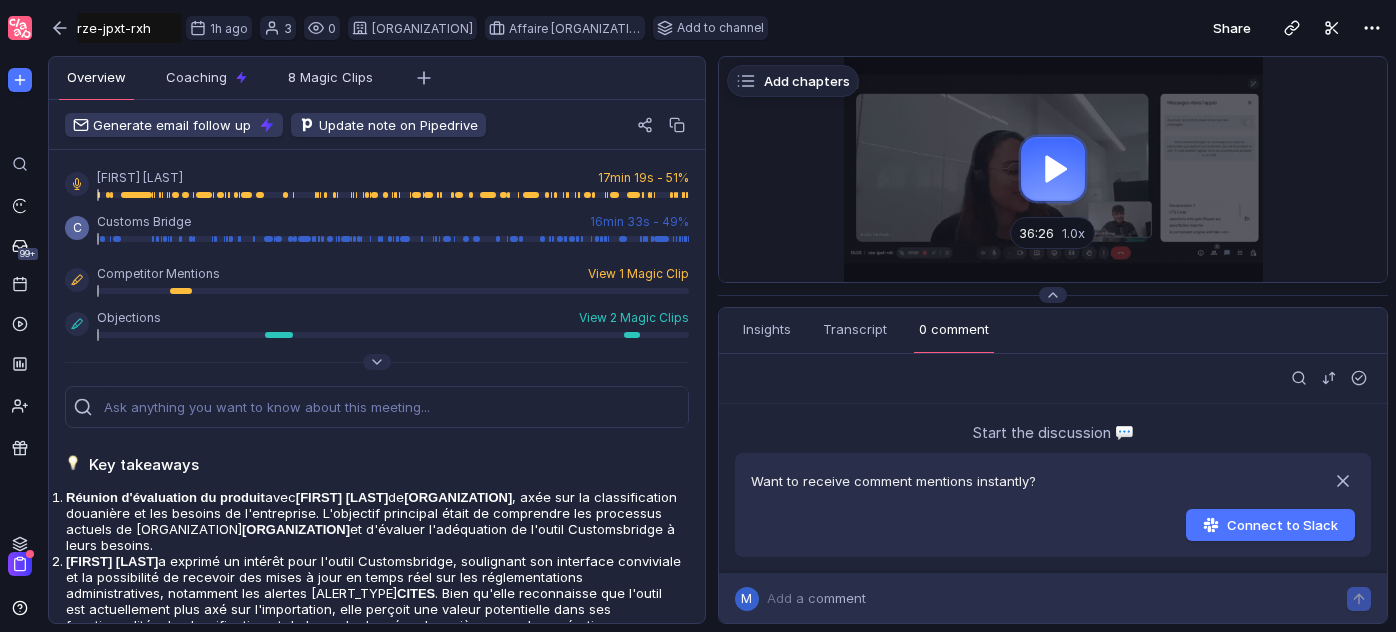 scroll, scrollTop: 0, scrollLeft: 0, axis: both 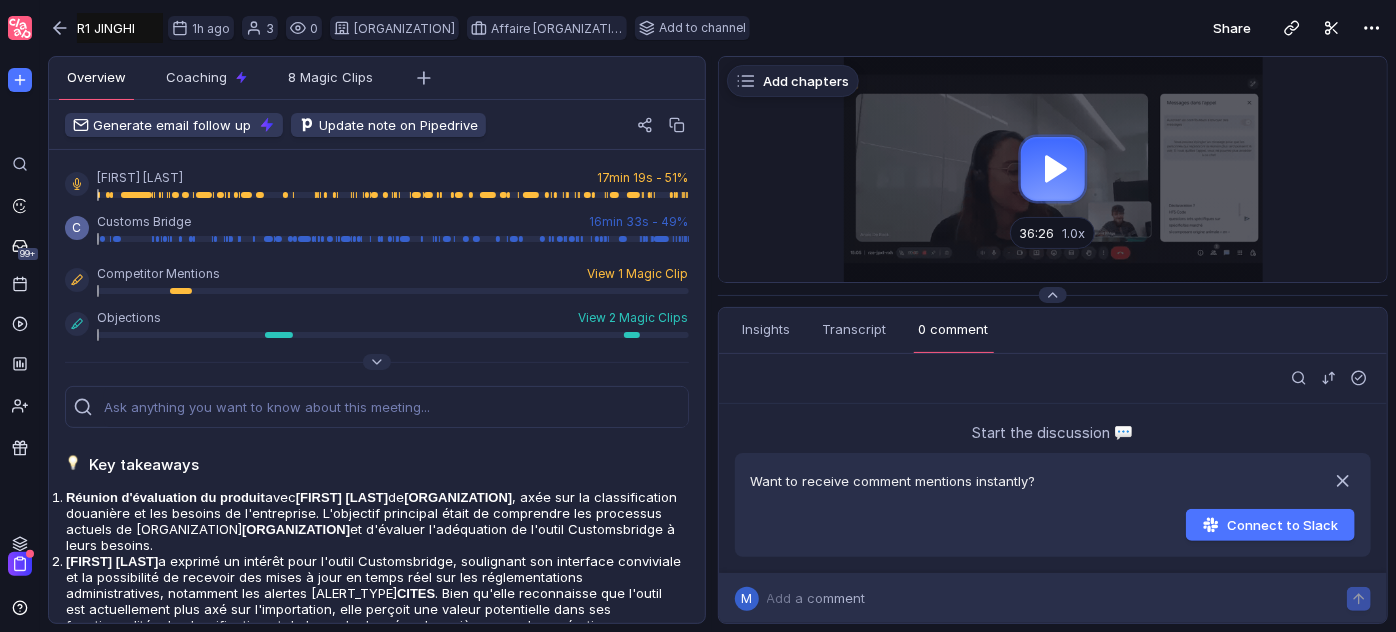 type on "R1 JINGHI" 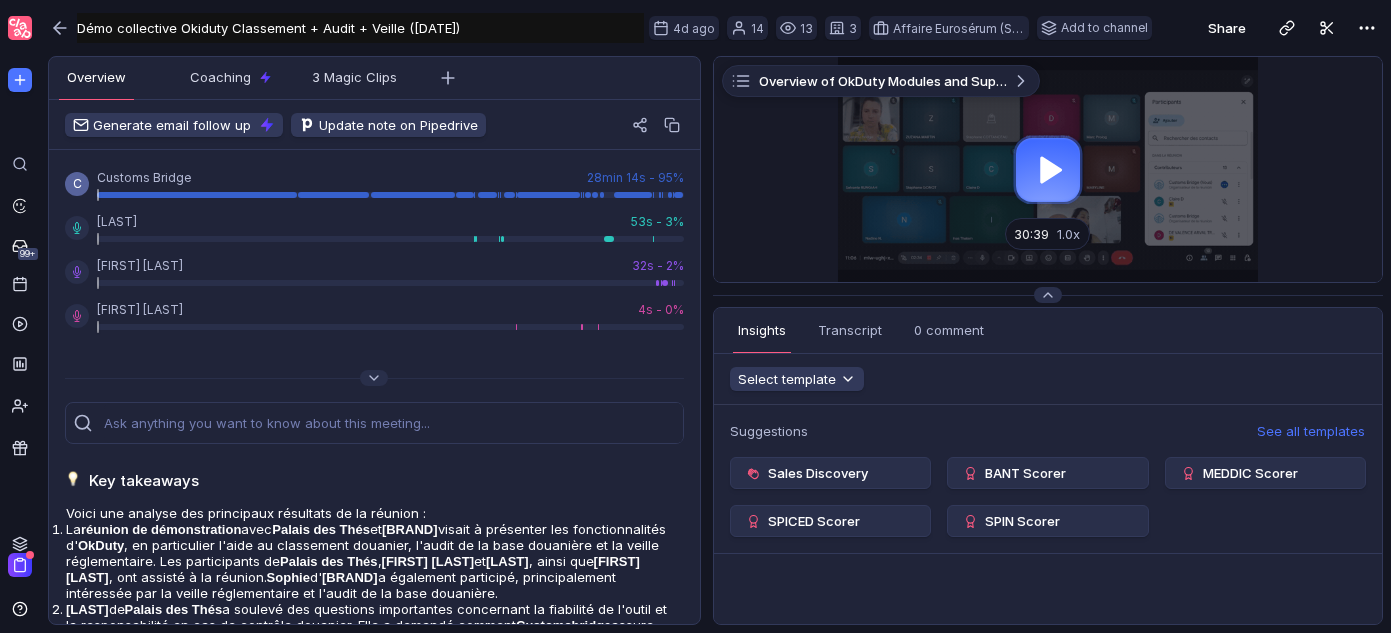 scroll, scrollTop: 0, scrollLeft: 0, axis: both 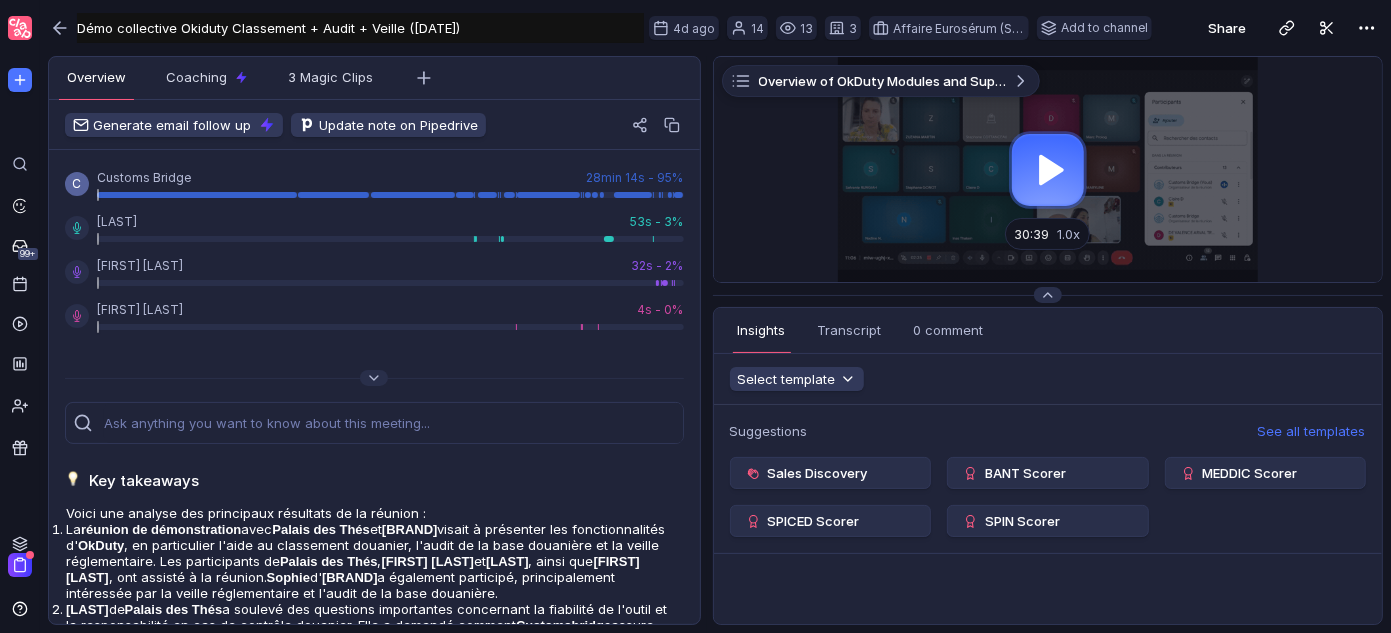 click at bounding box center [1048, 169] 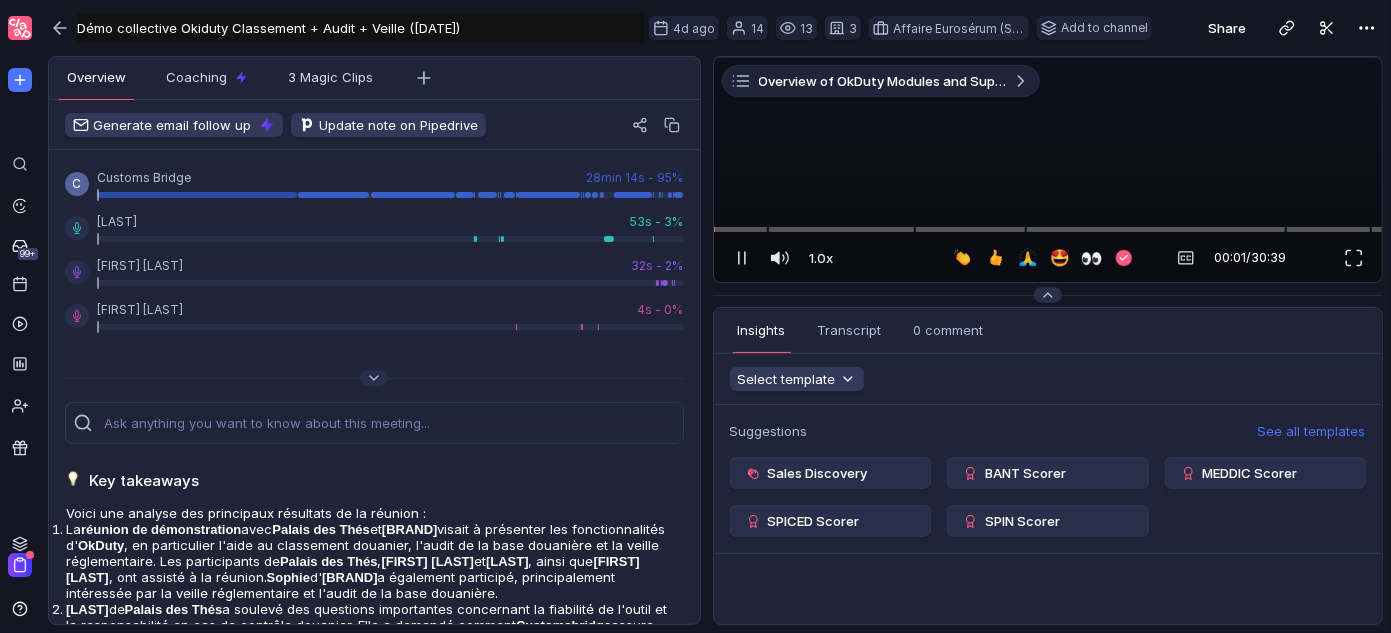 click at bounding box center [1049, 57] 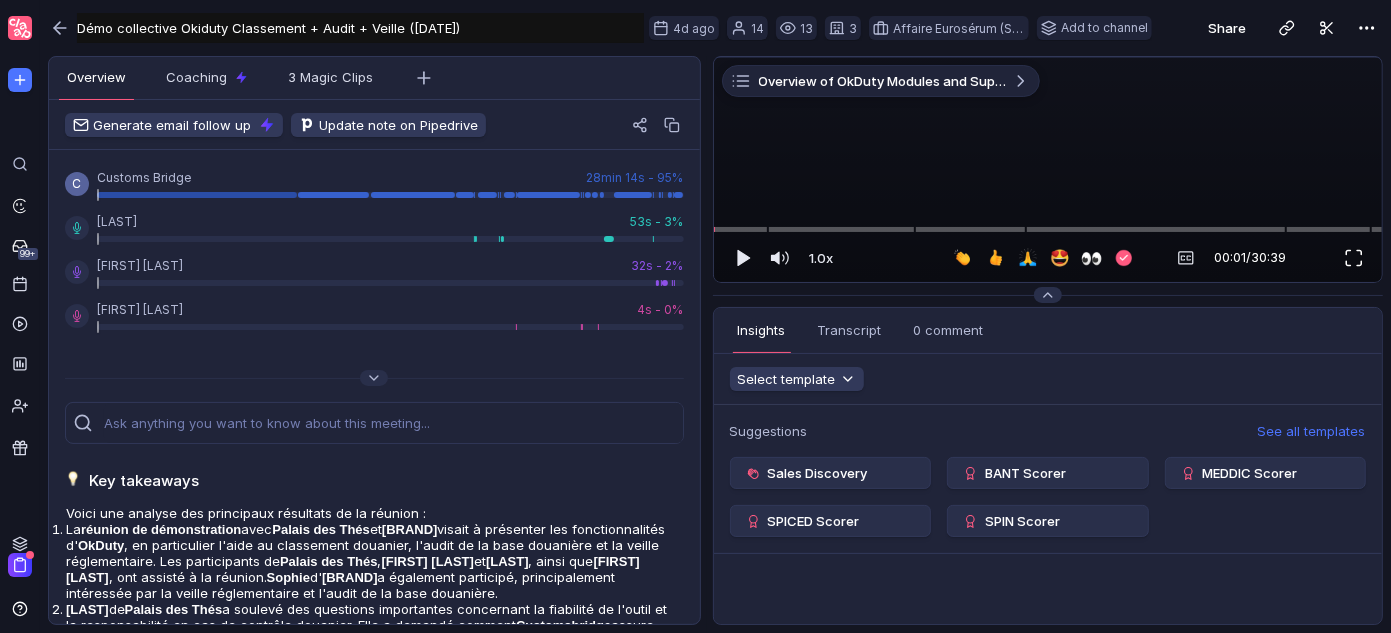 click at bounding box center (1354, 258) 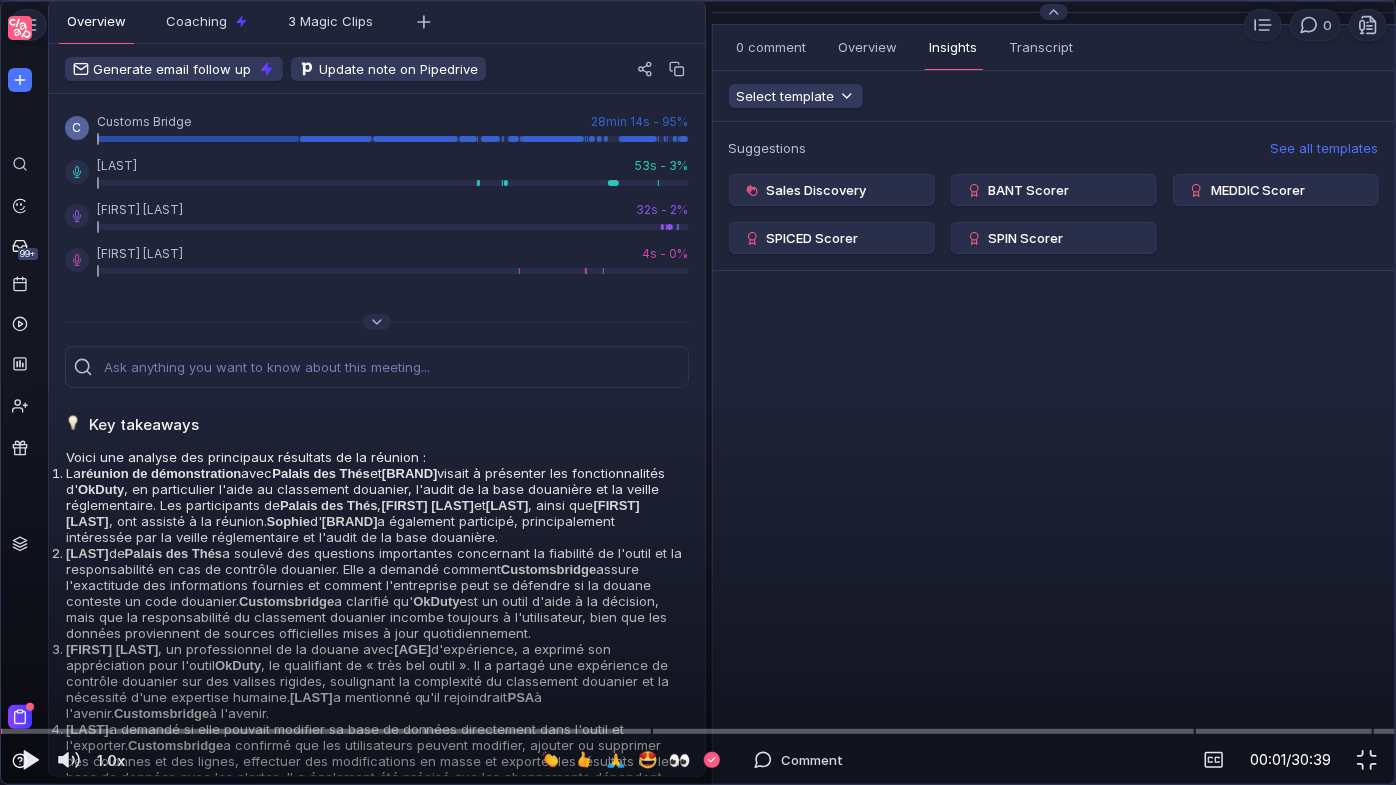 click at bounding box center [698, 1] 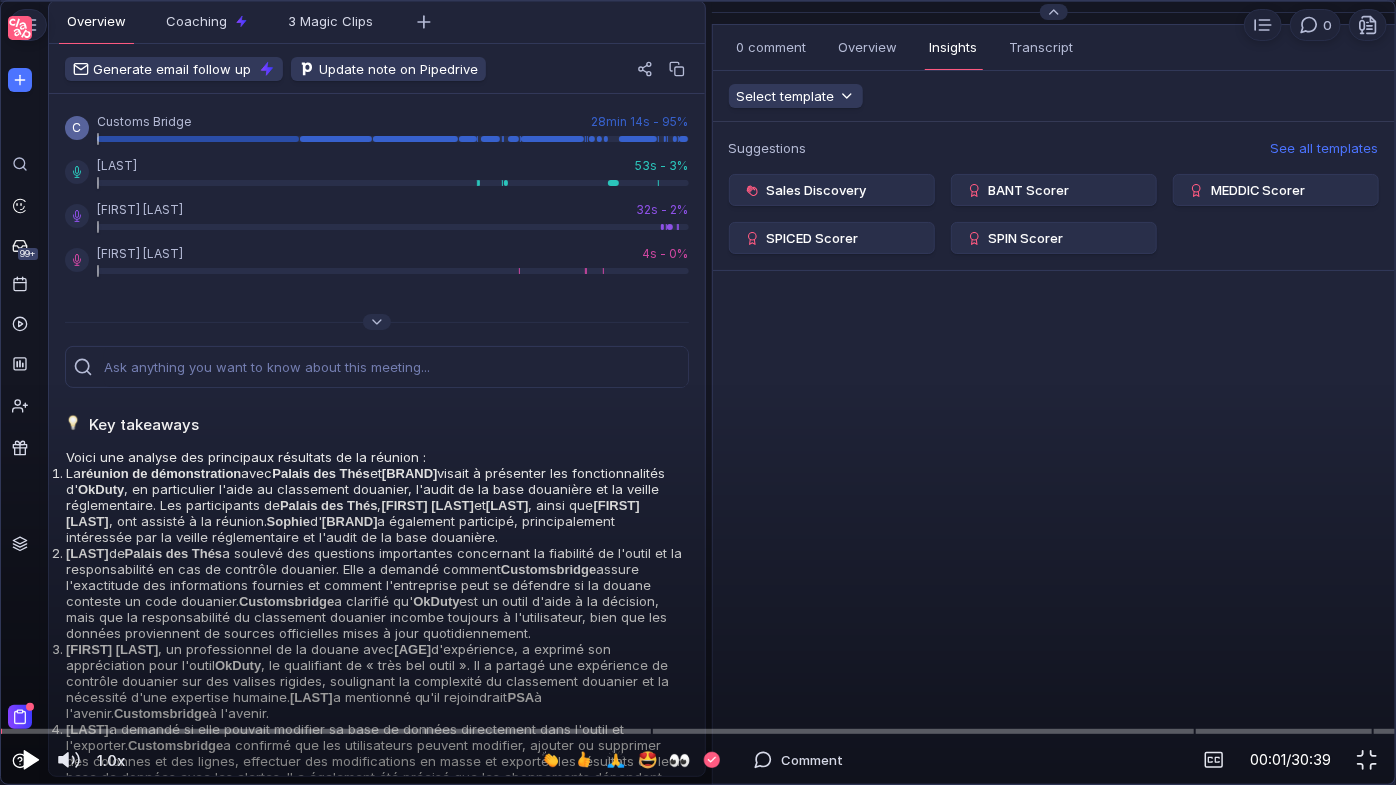 click at bounding box center [29, 760] 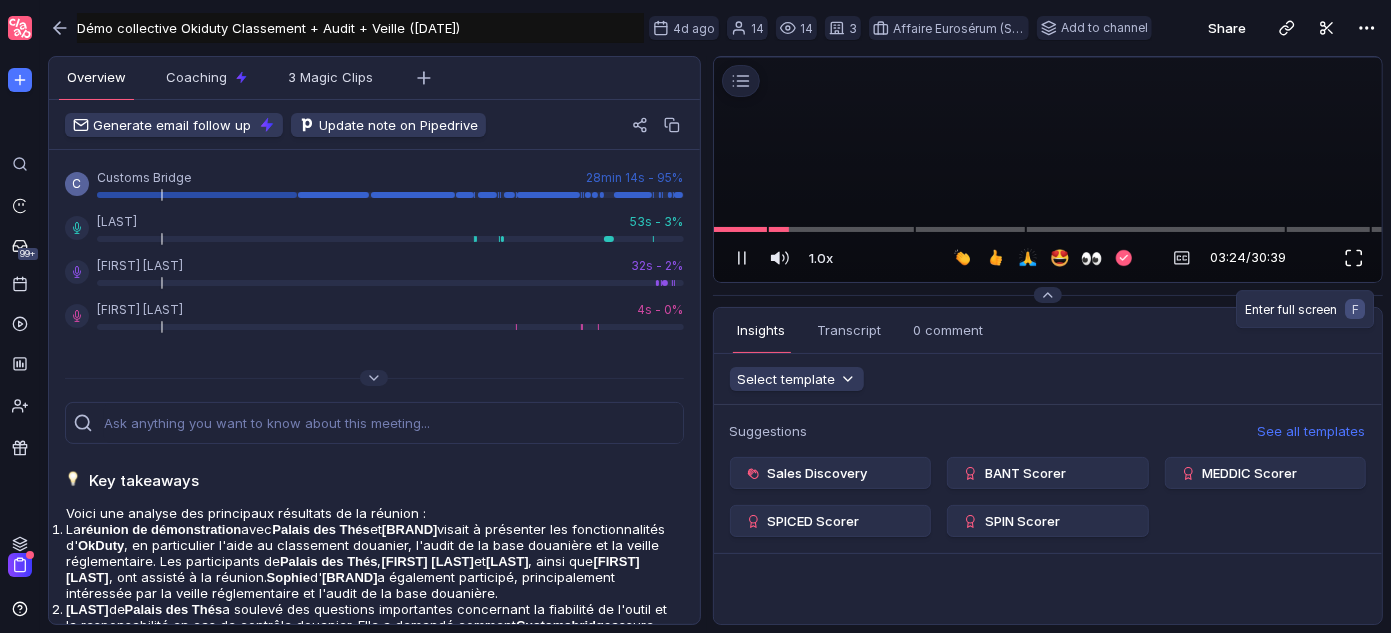 click at bounding box center [1354, 258] 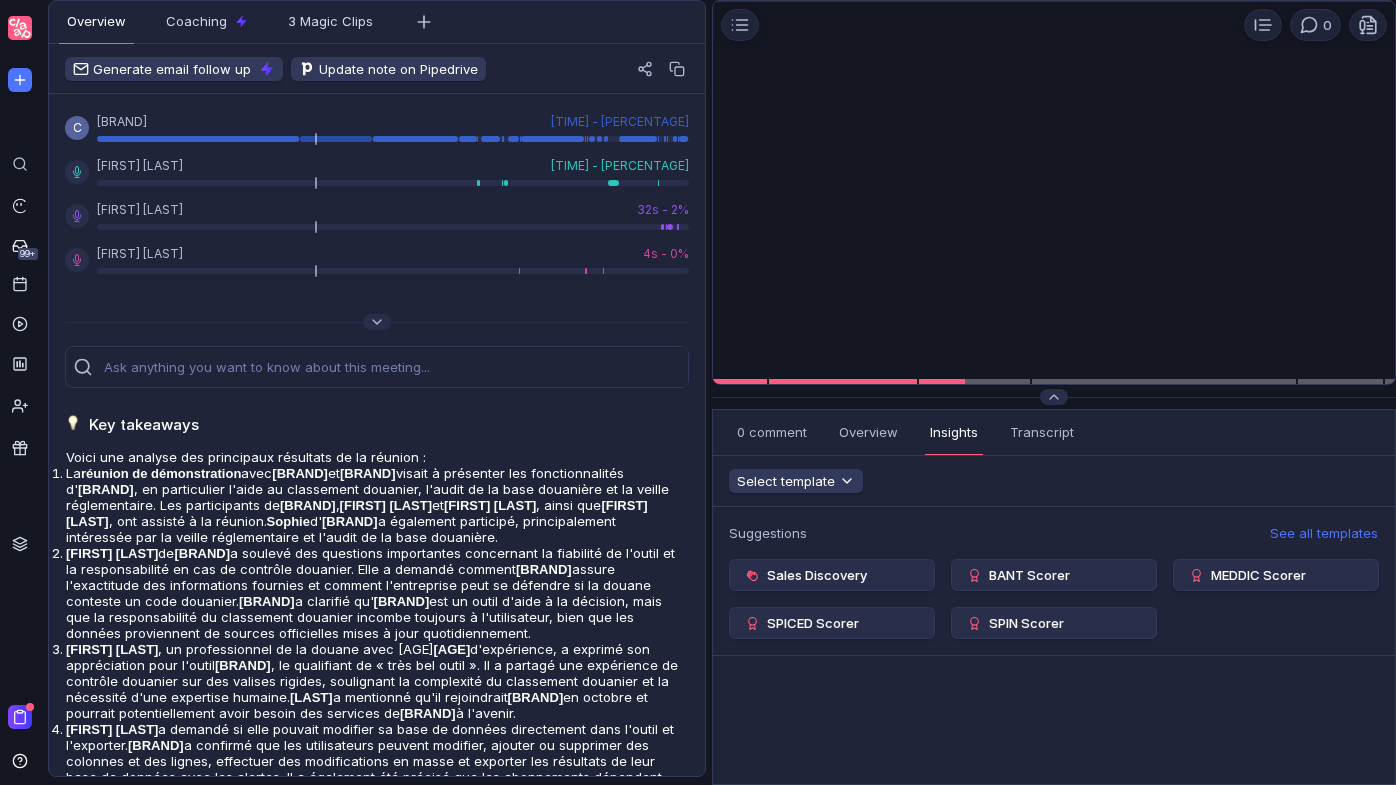 scroll, scrollTop: 0, scrollLeft: 0, axis: both 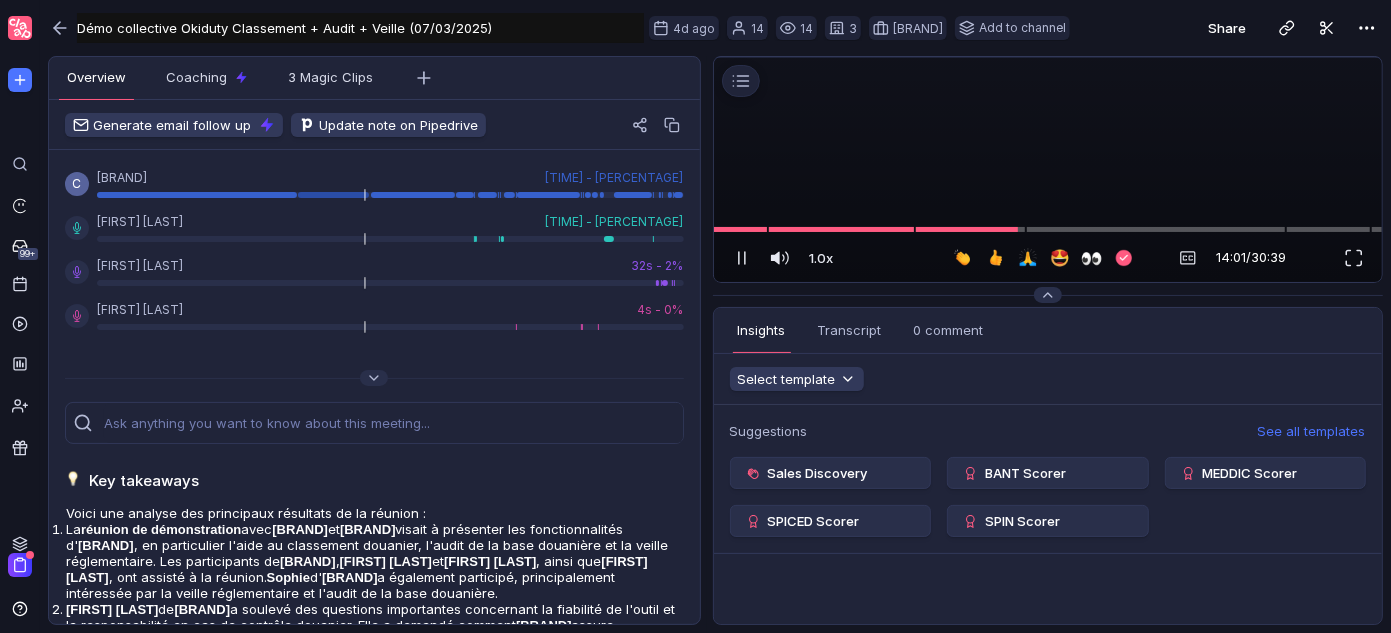 click at bounding box center [1049, 57] 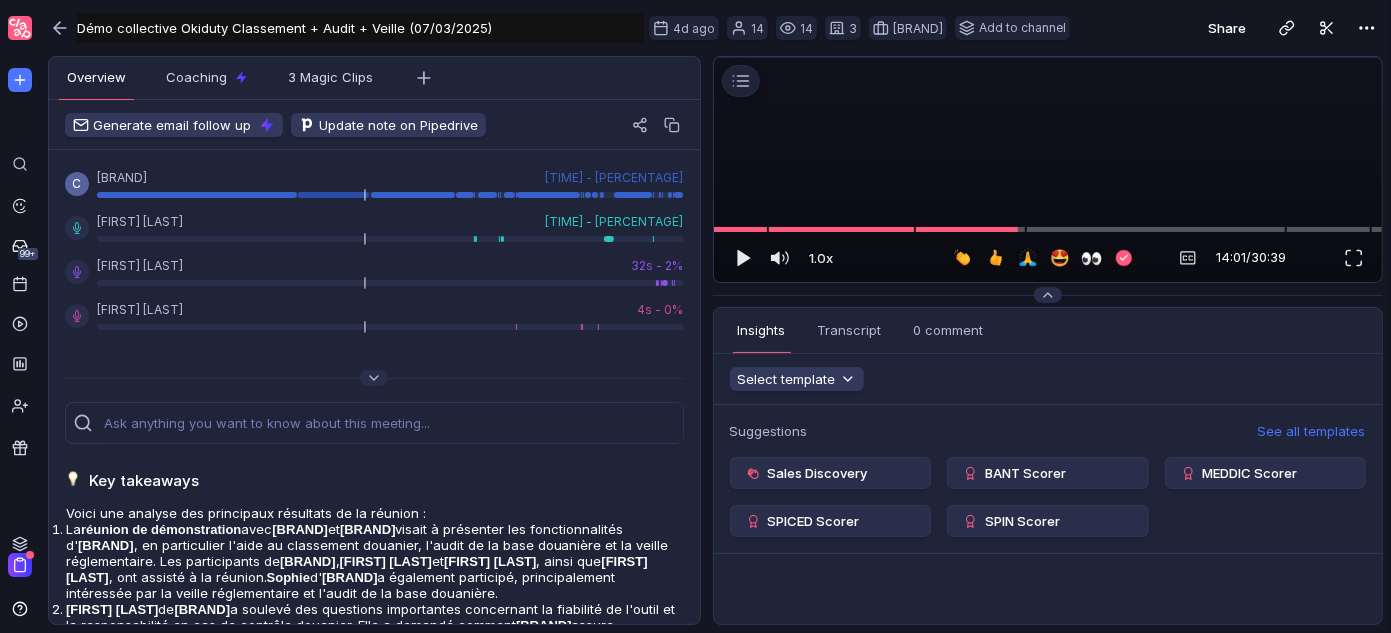 click at bounding box center [1049, 57] 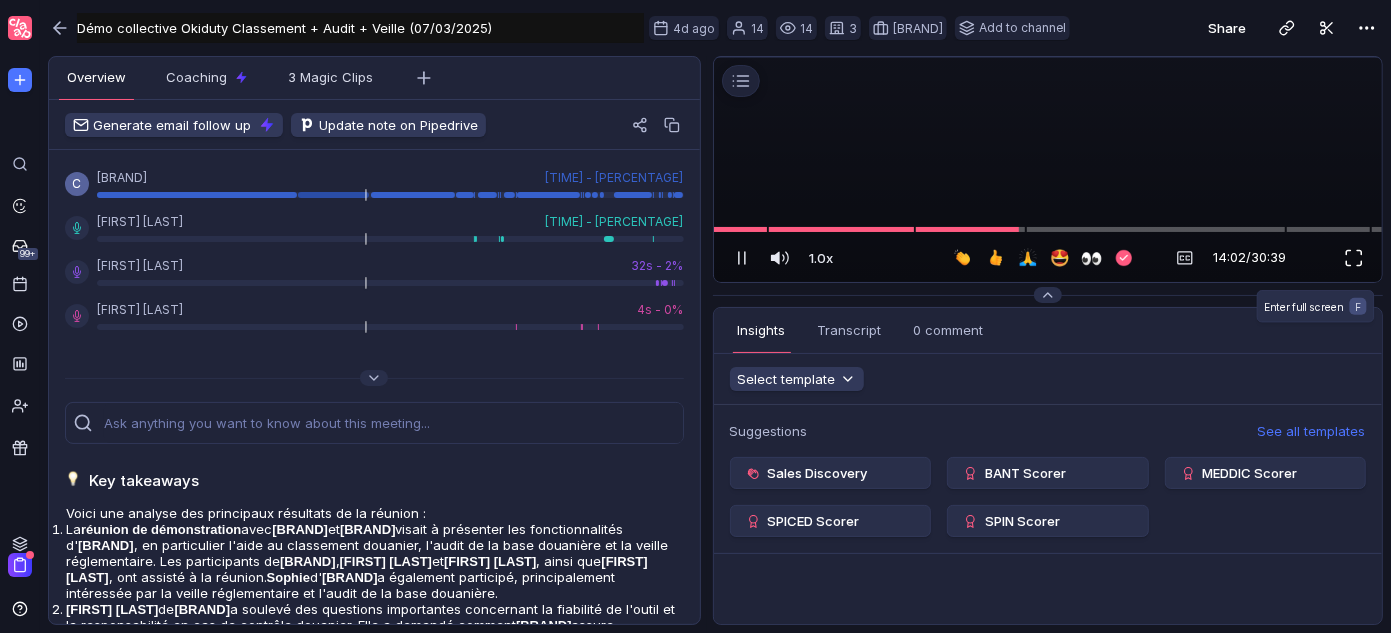click at bounding box center (1354, 258) 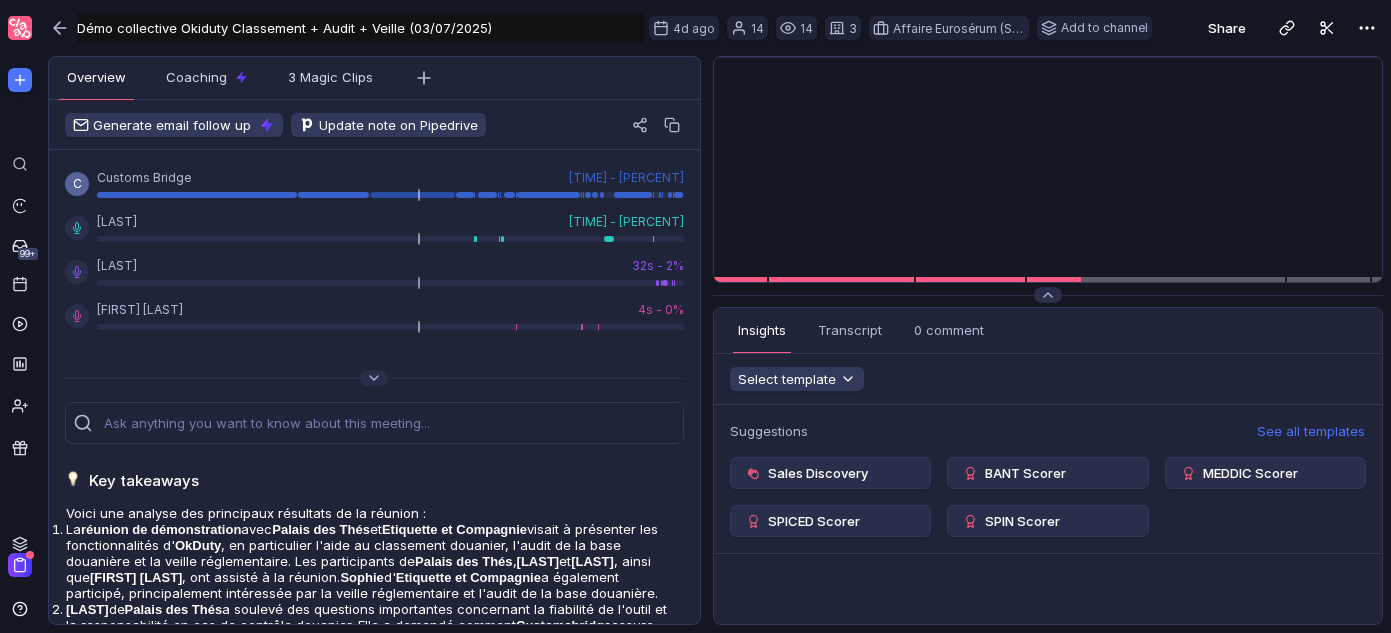 scroll, scrollTop: 0, scrollLeft: 0, axis: both 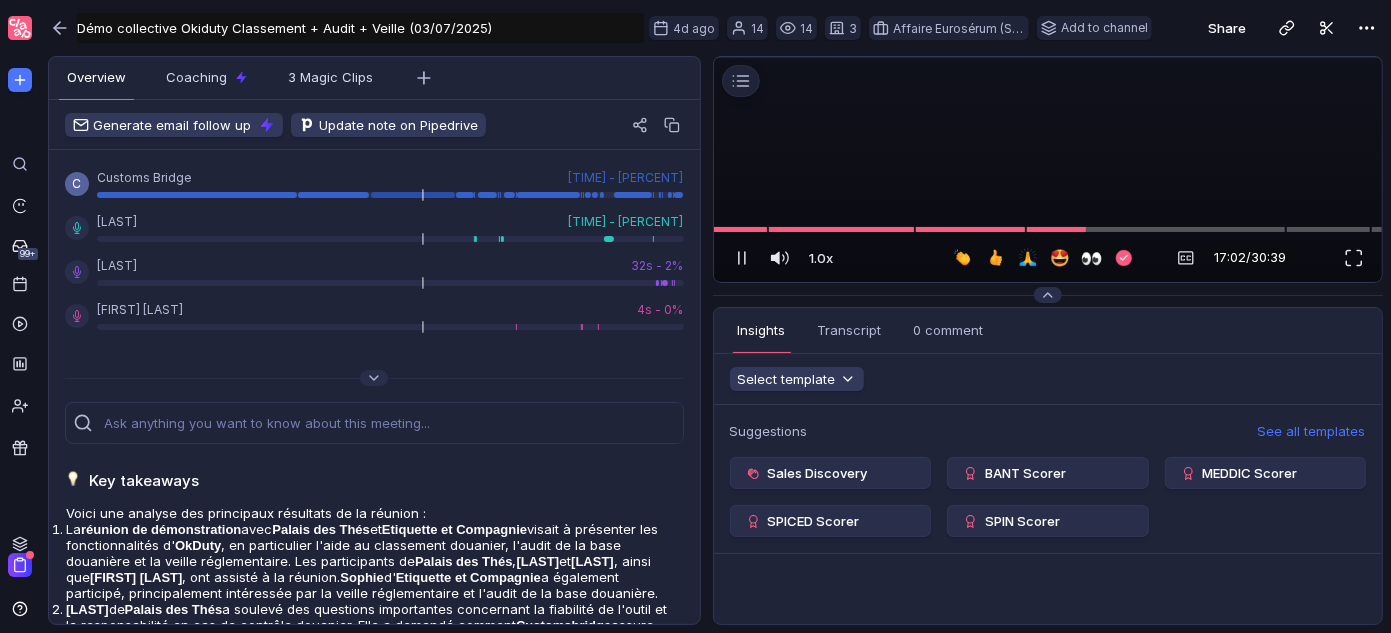 click at bounding box center [1049, 57] 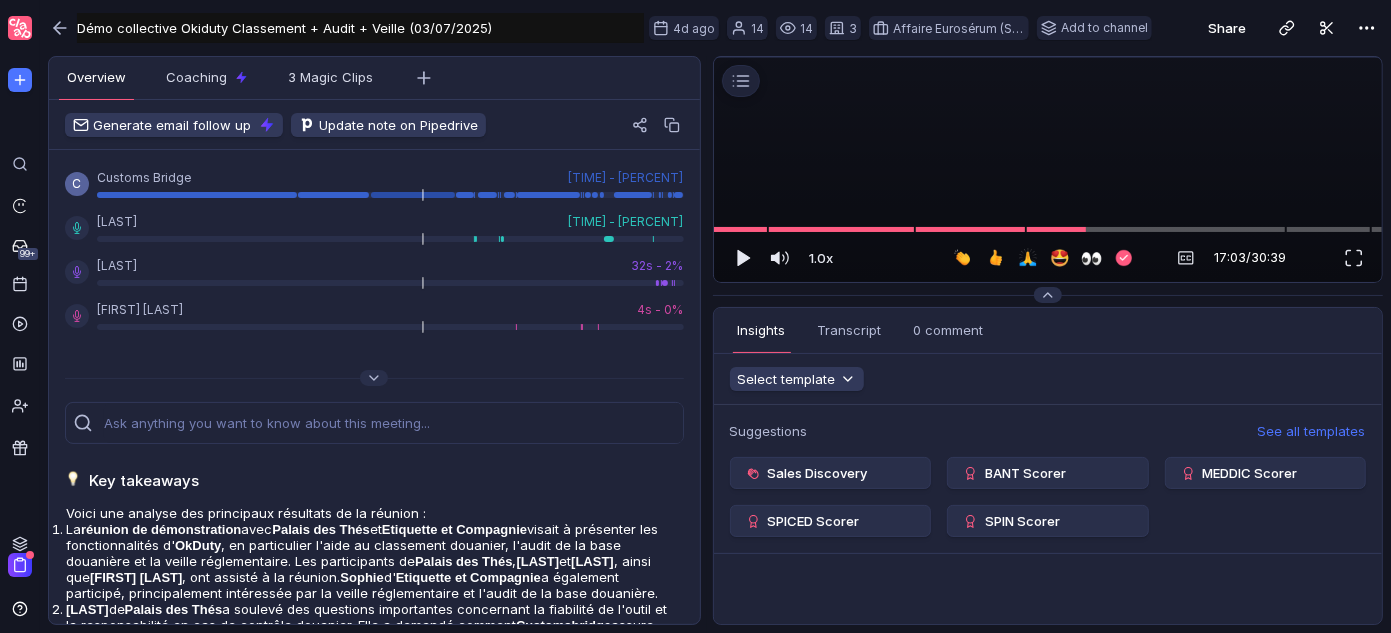 click at bounding box center (1049, 57) 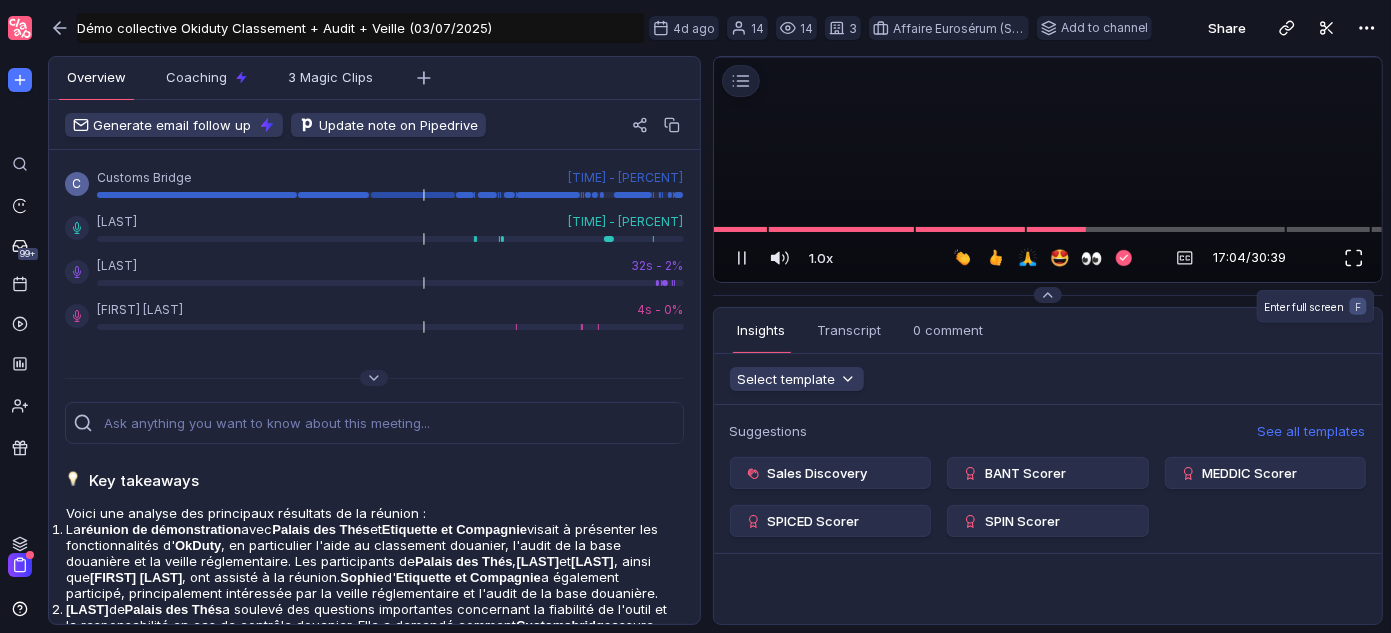 click at bounding box center [1354, 258] 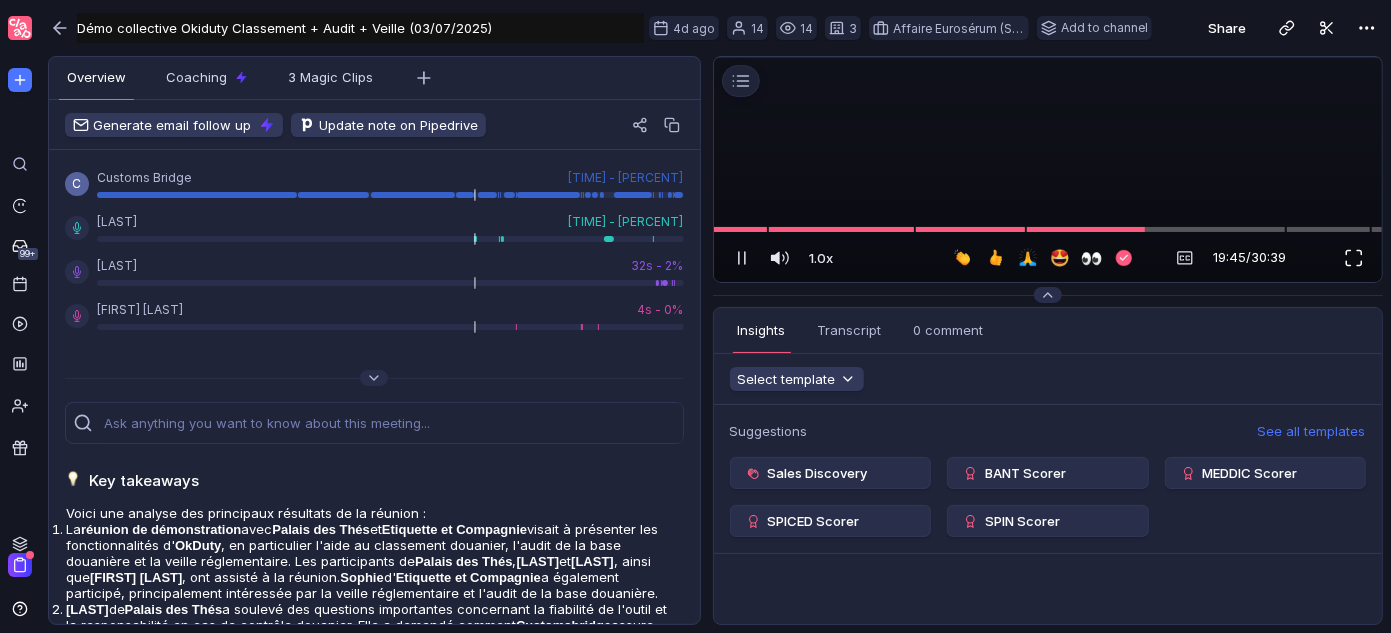 click at bounding box center [1354, 258] 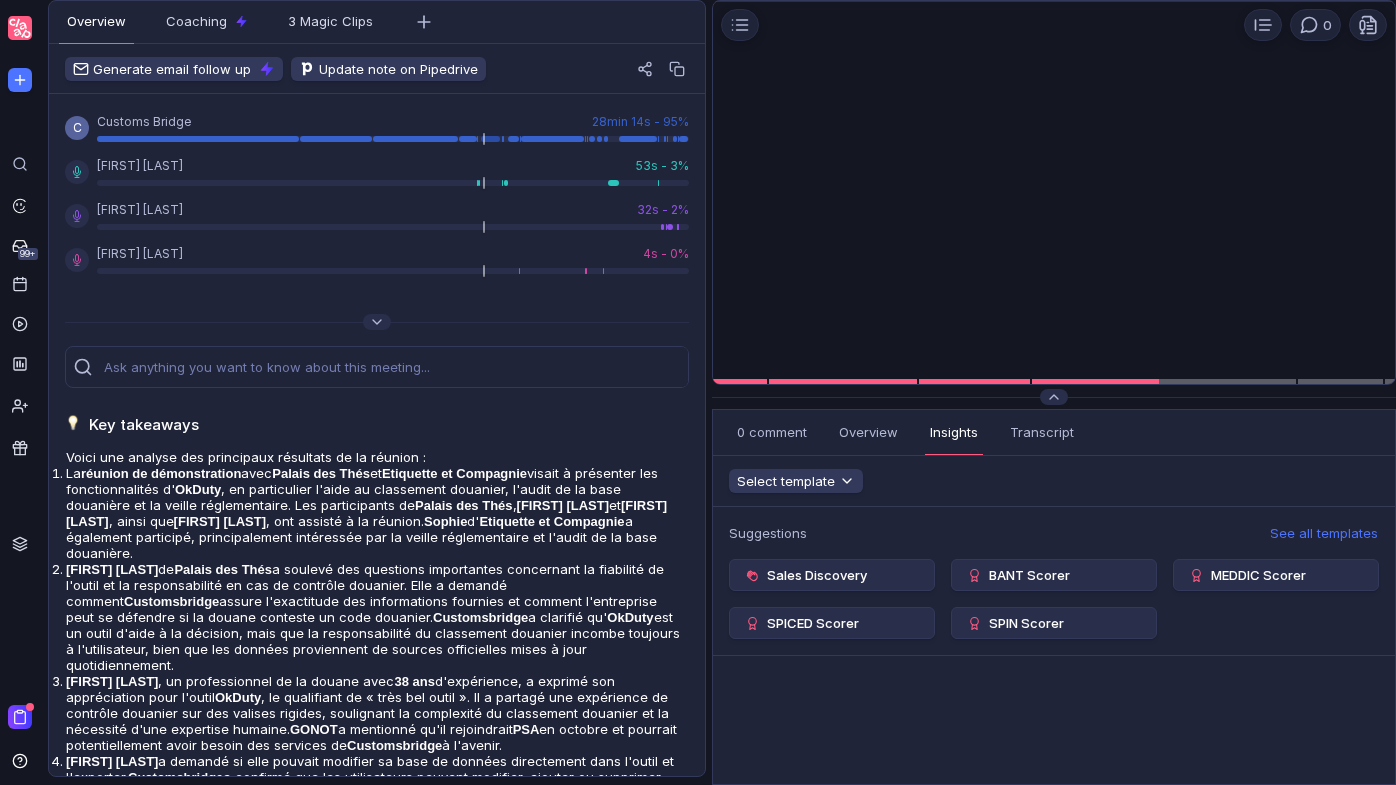 scroll, scrollTop: 0, scrollLeft: 0, axis: both 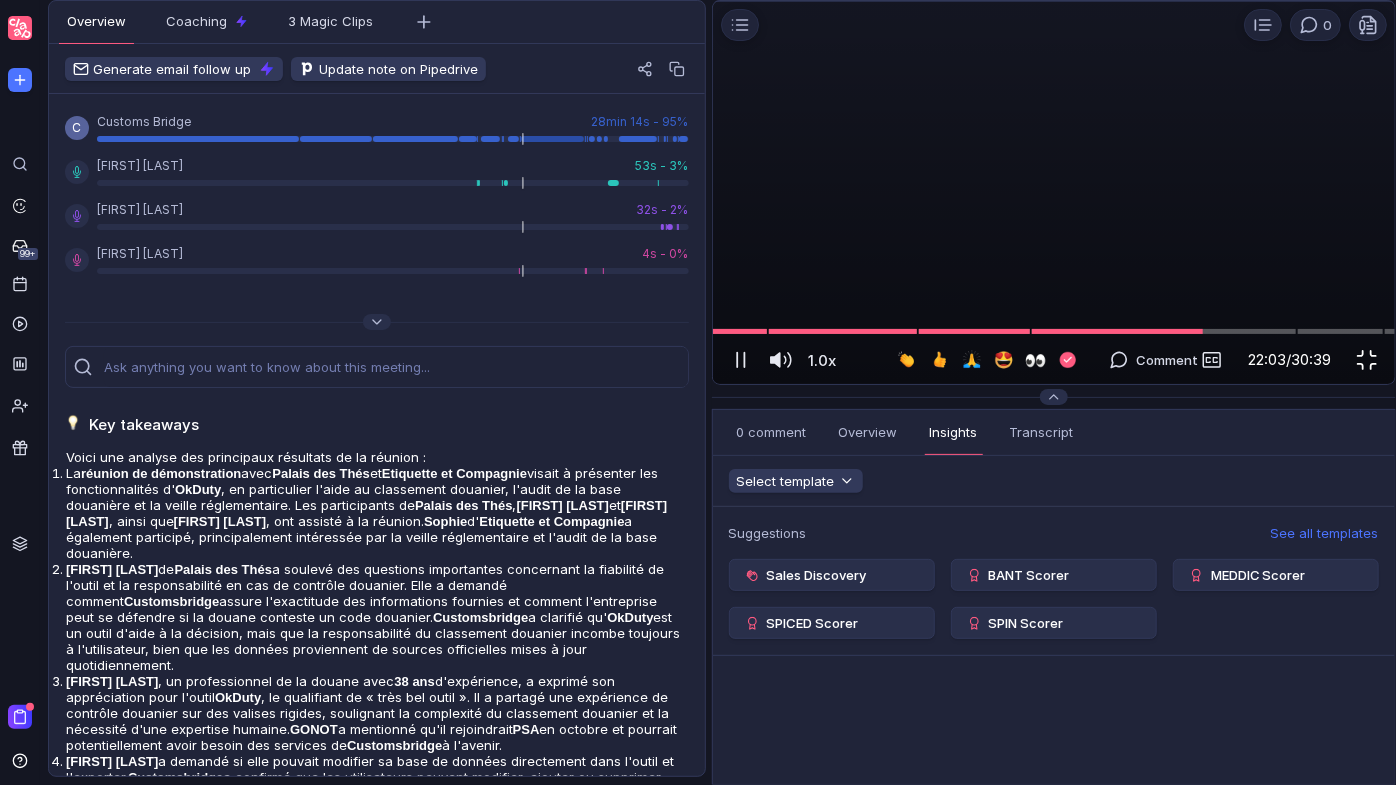 click at bounding box center (1367, 360) 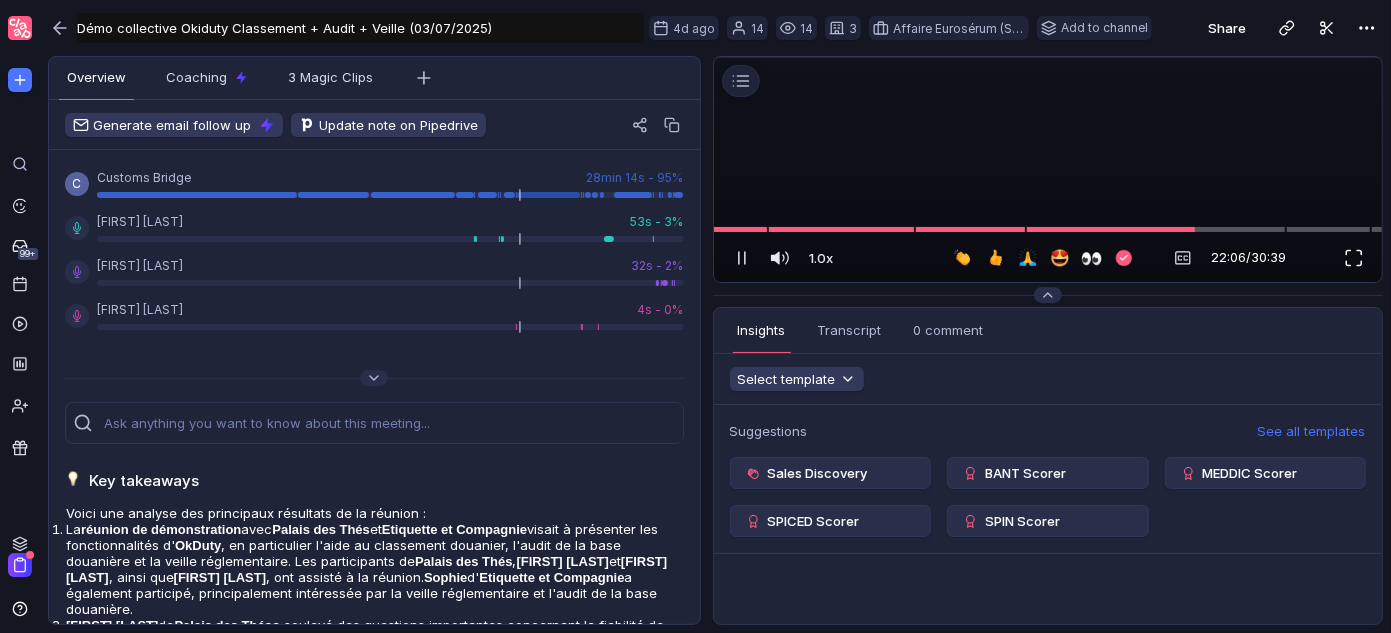 click at bounding box center [1354, 258] 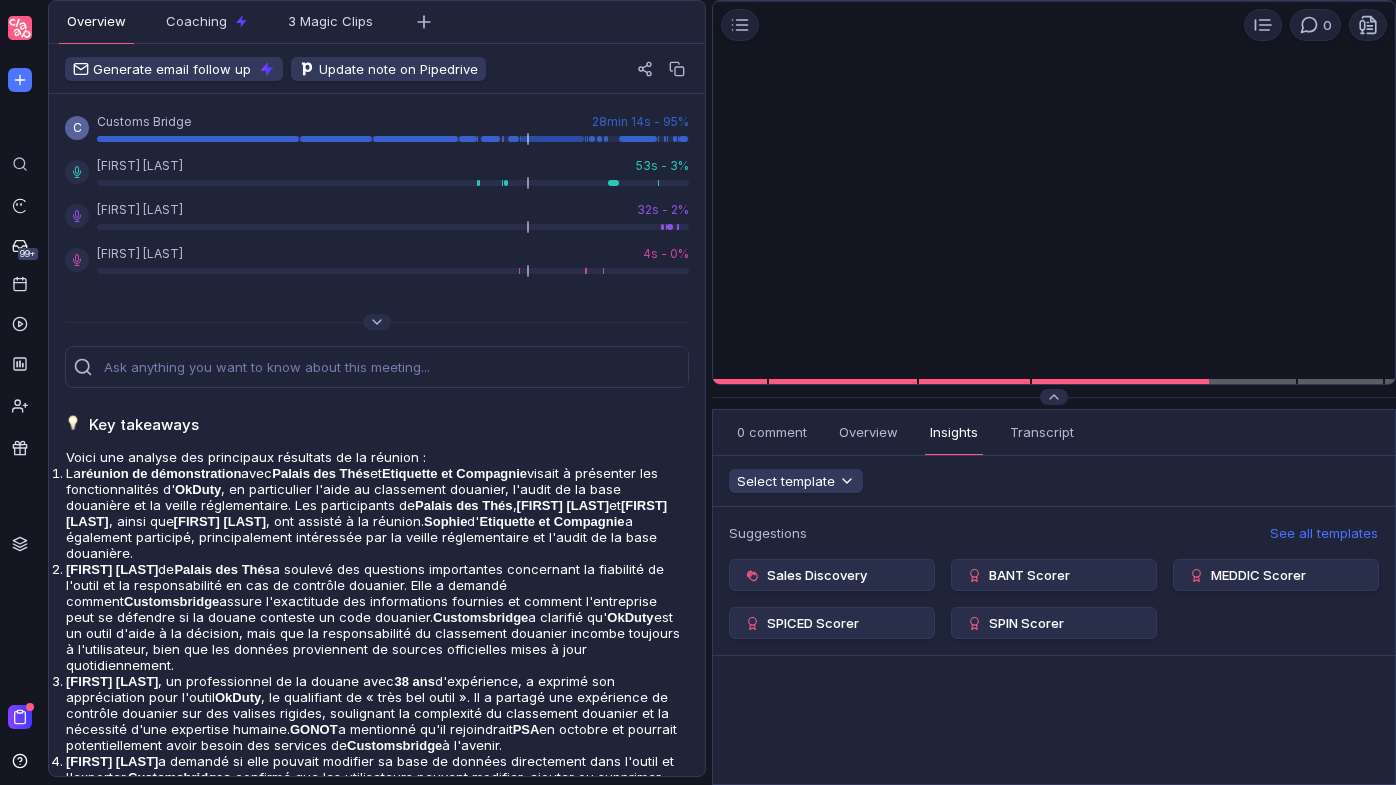 scroll, scrollTop: 0, scrollLeft: 0, axis: both 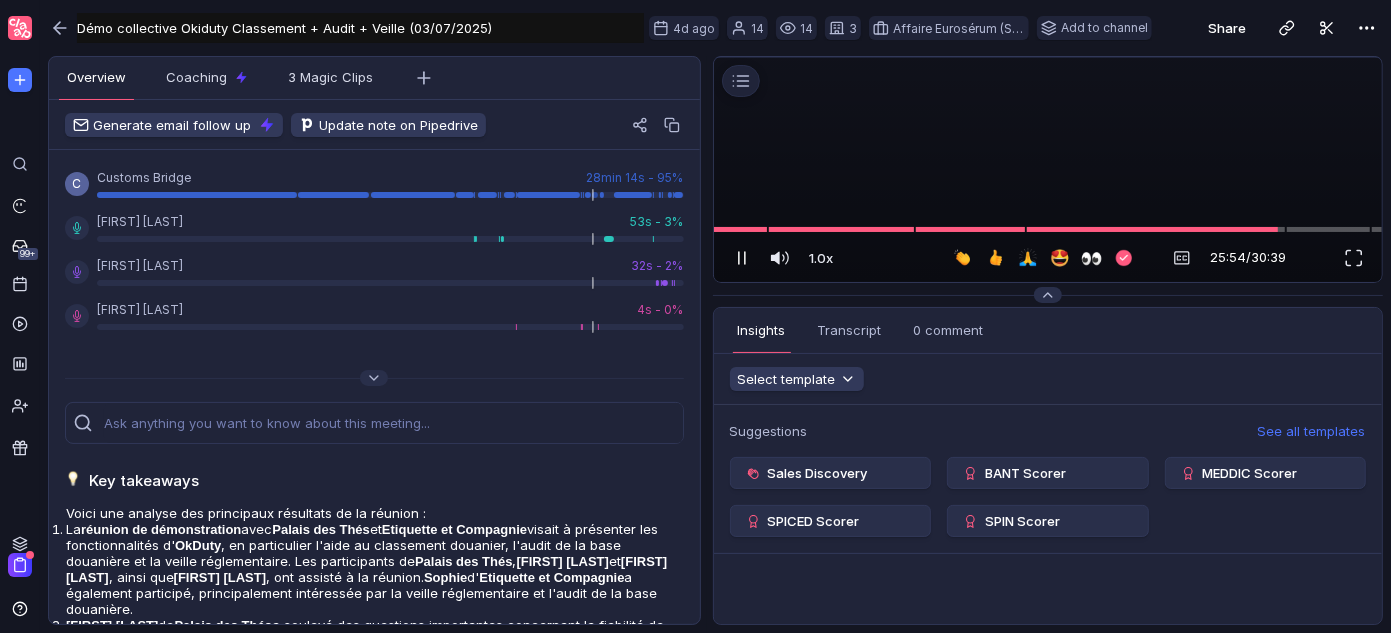 click at bounding box center [742, 258] 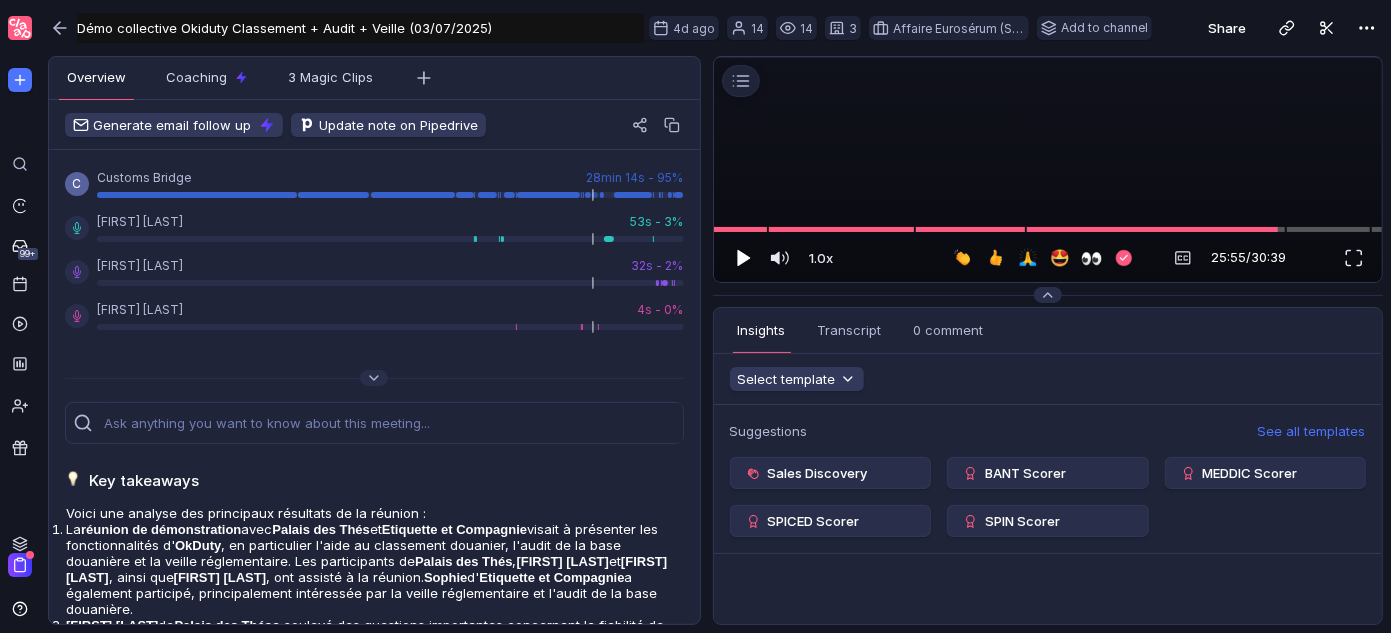 click at bounding box center (742, 258) 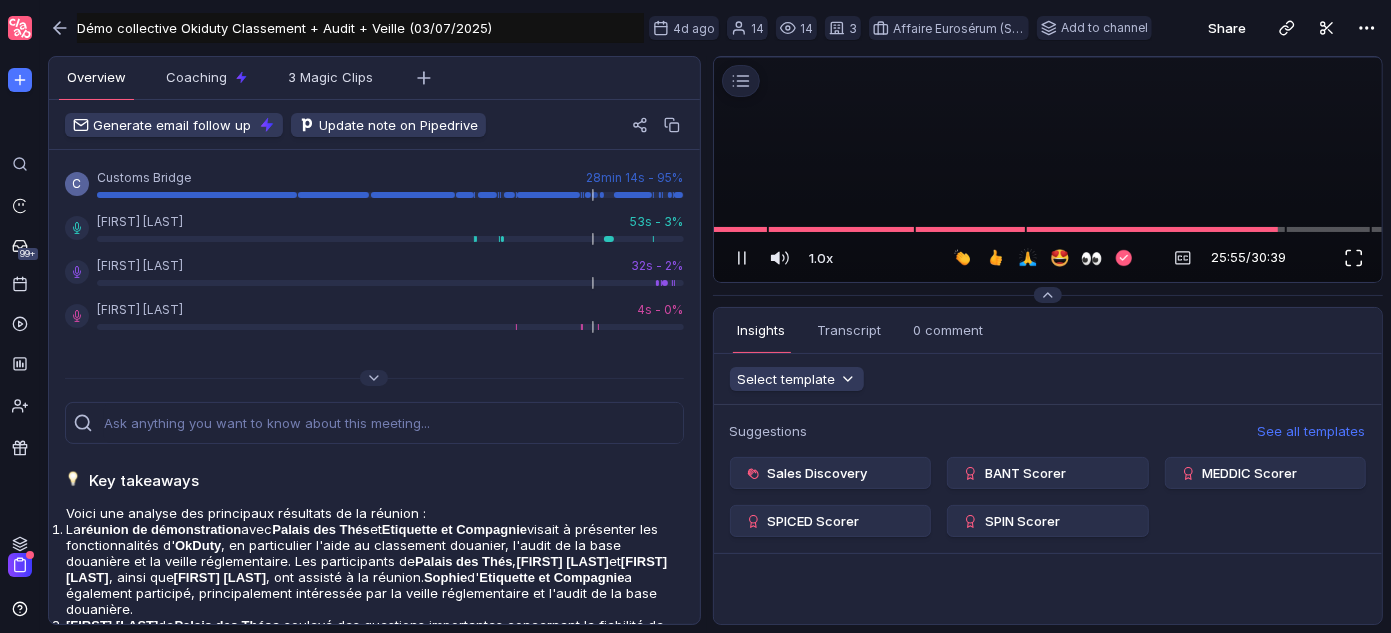 click at bounding box center (1354, 258) 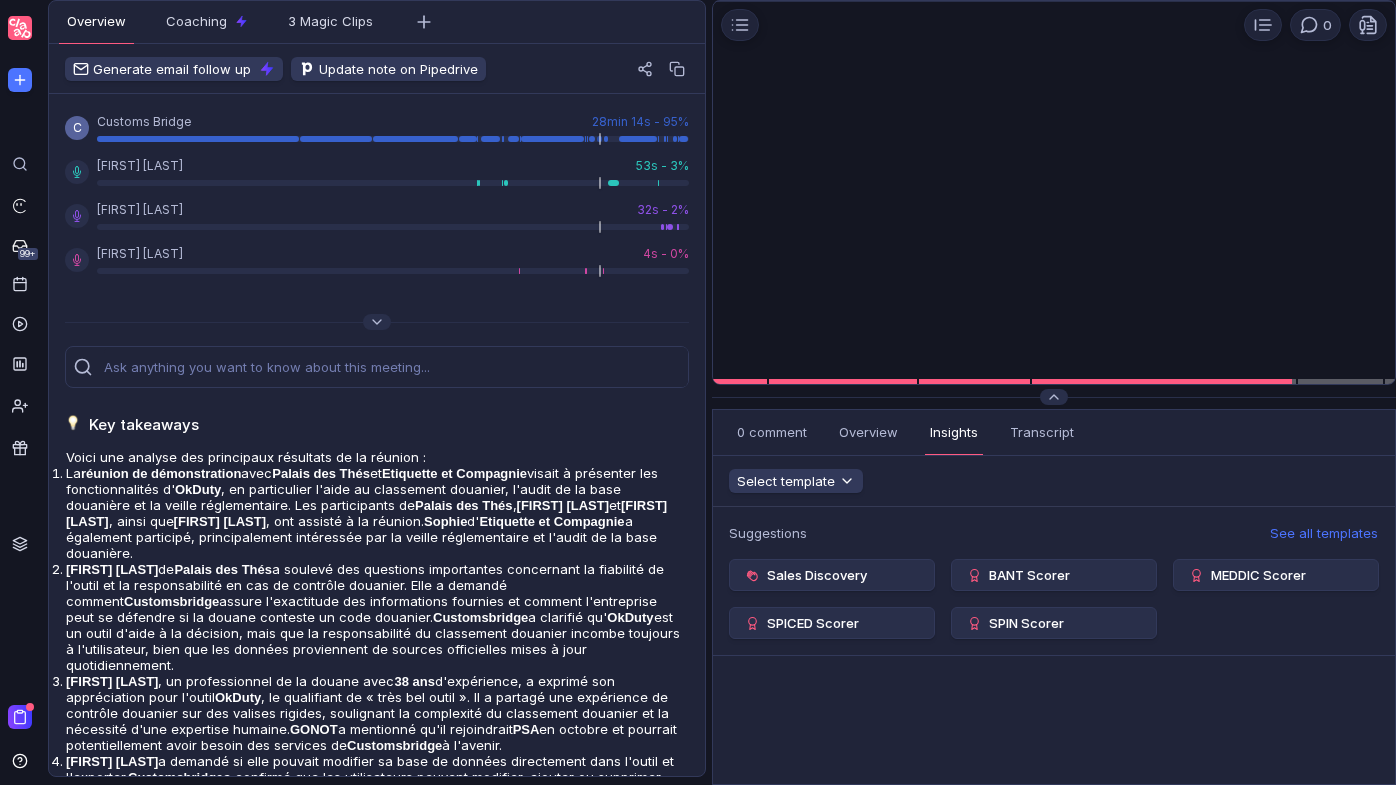 scroll, scrollTop: 0, scrollLeft: 0, axis: both 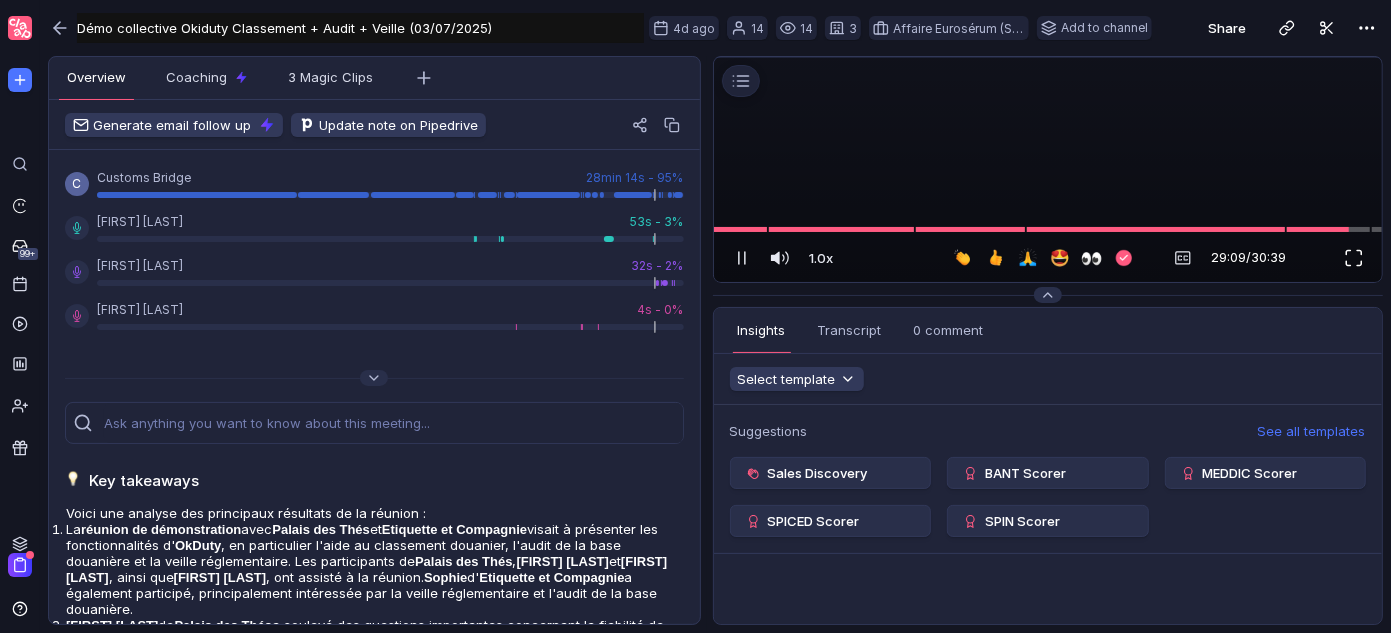 click at bounding box center (1354, 258) 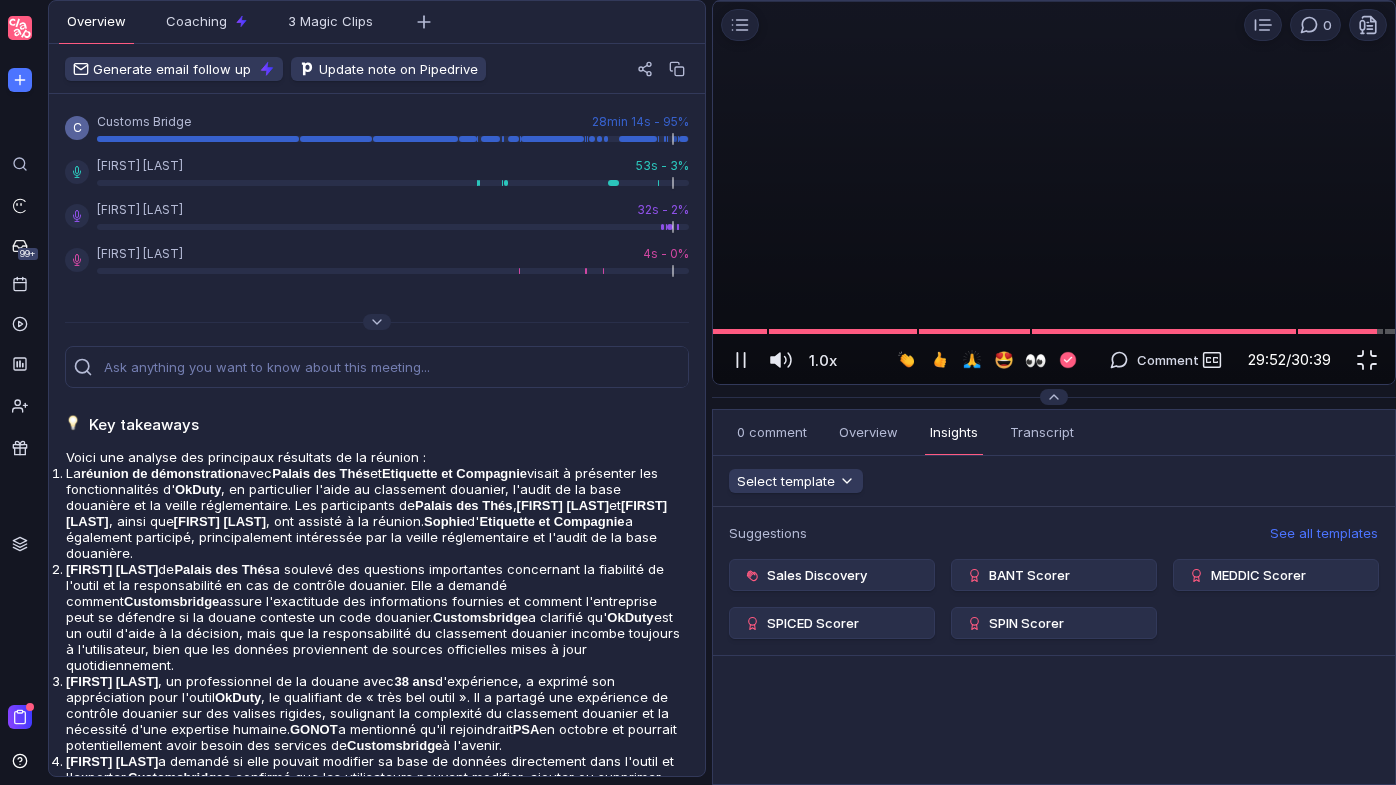 click at bounding box center [1367, 360] 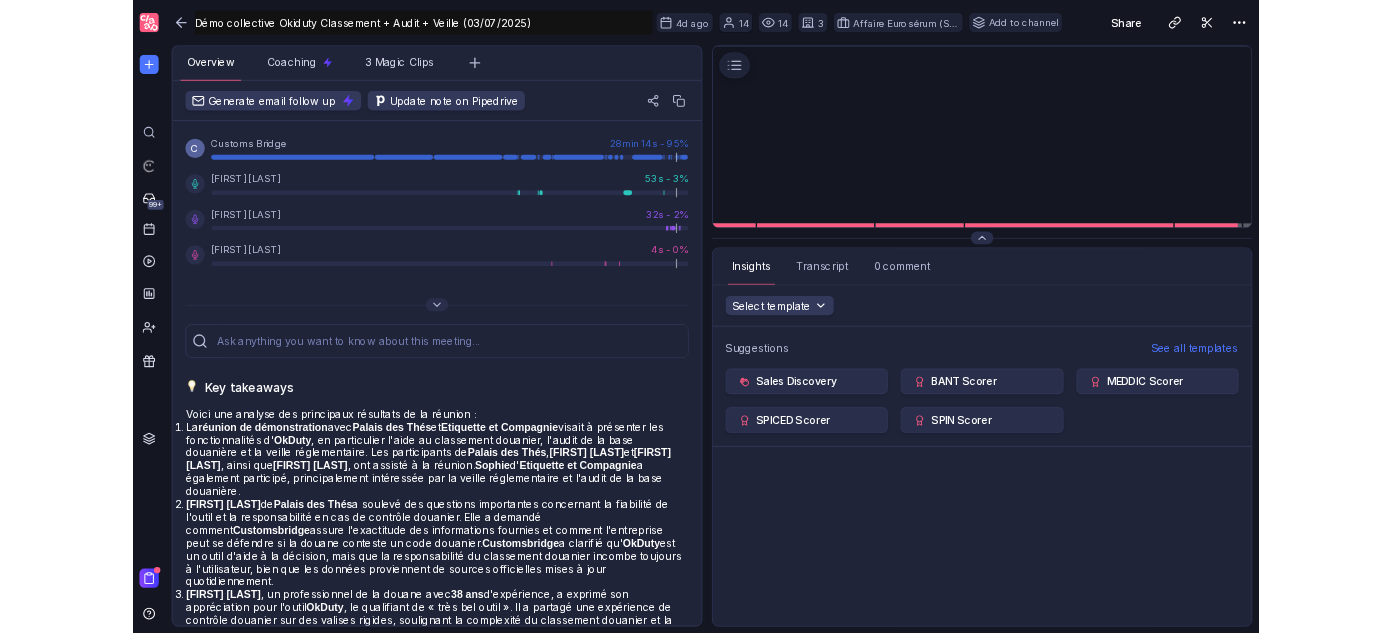 scroll, scrollTop: 0, scrollLeft: 0, axis: both 